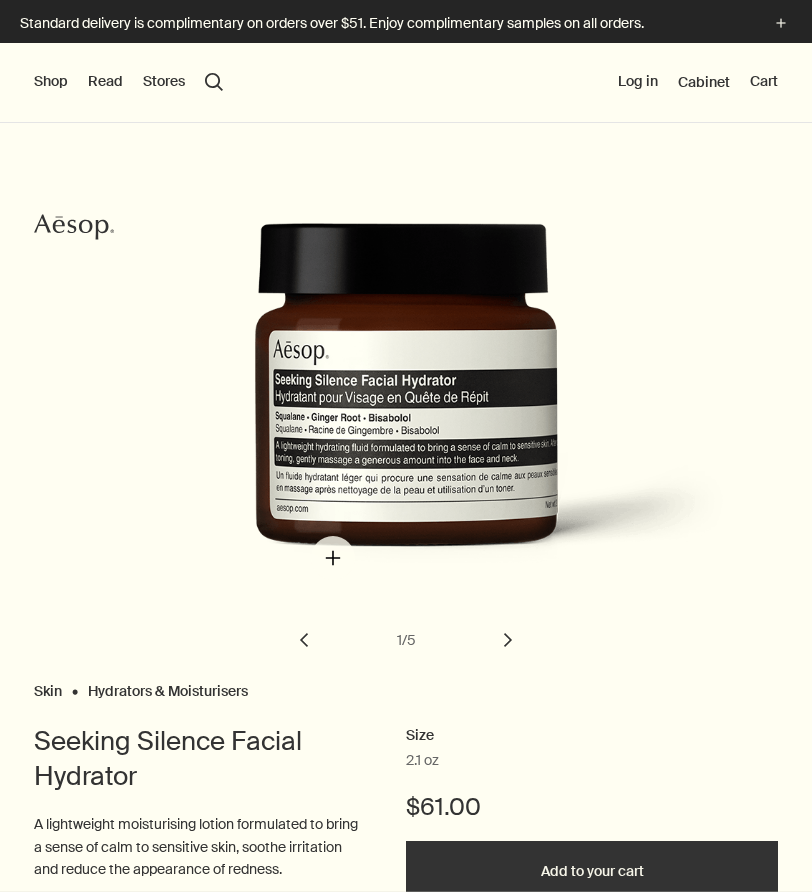 scroll, scrollTop: 0, scrollLeft: 0, axis: both 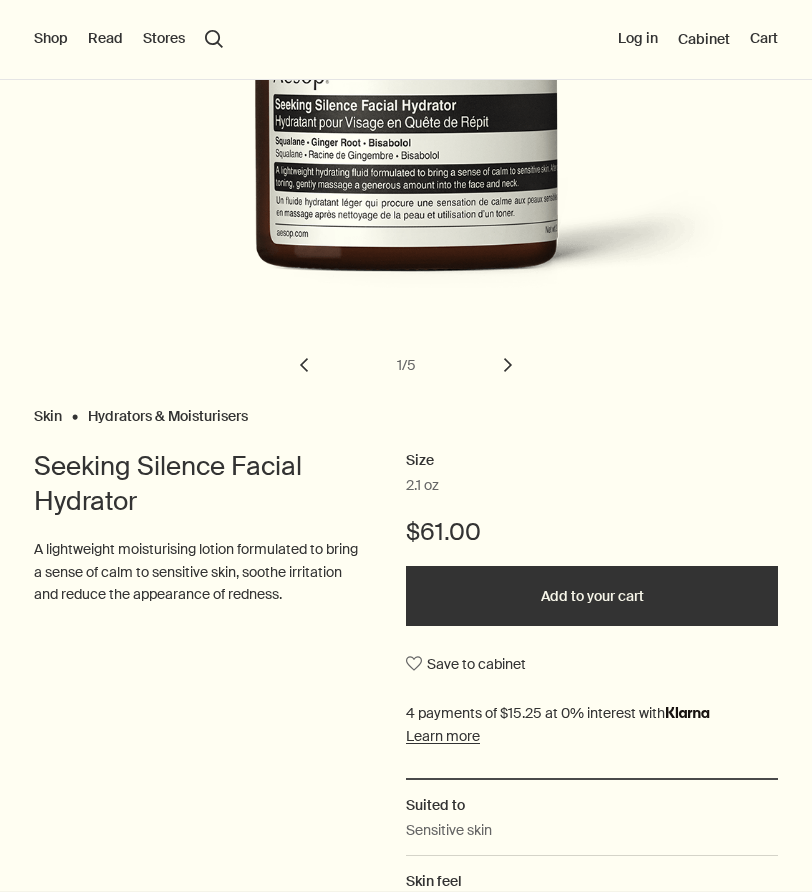 click on "chevron" at bounding box center (508, 365) 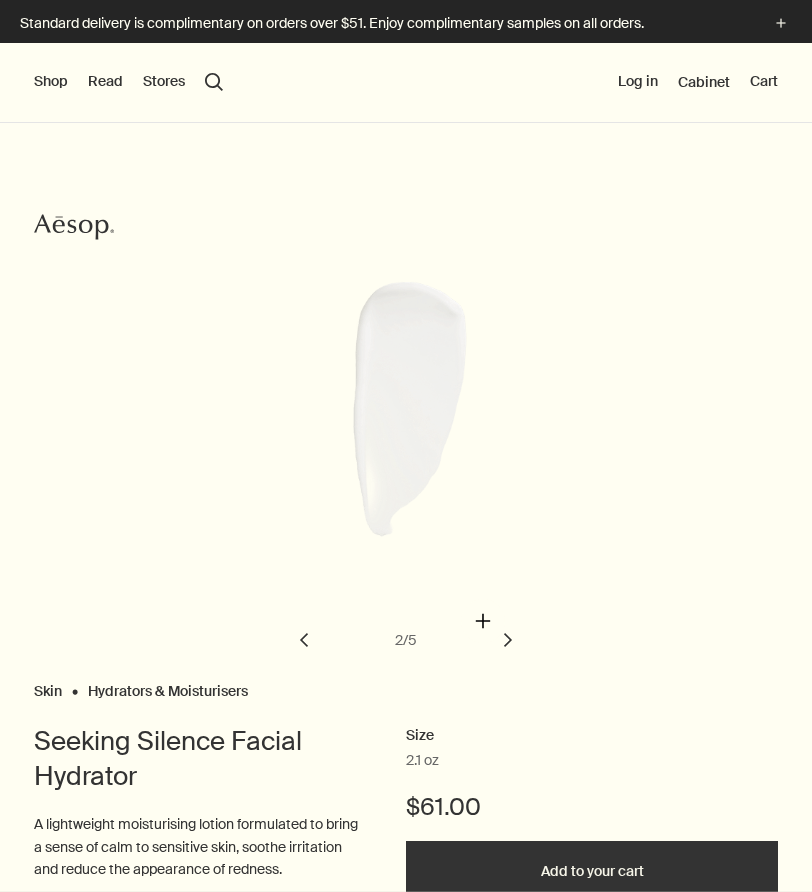 scroll, scrollTop: 0, scrollLeft: 0, axis: both 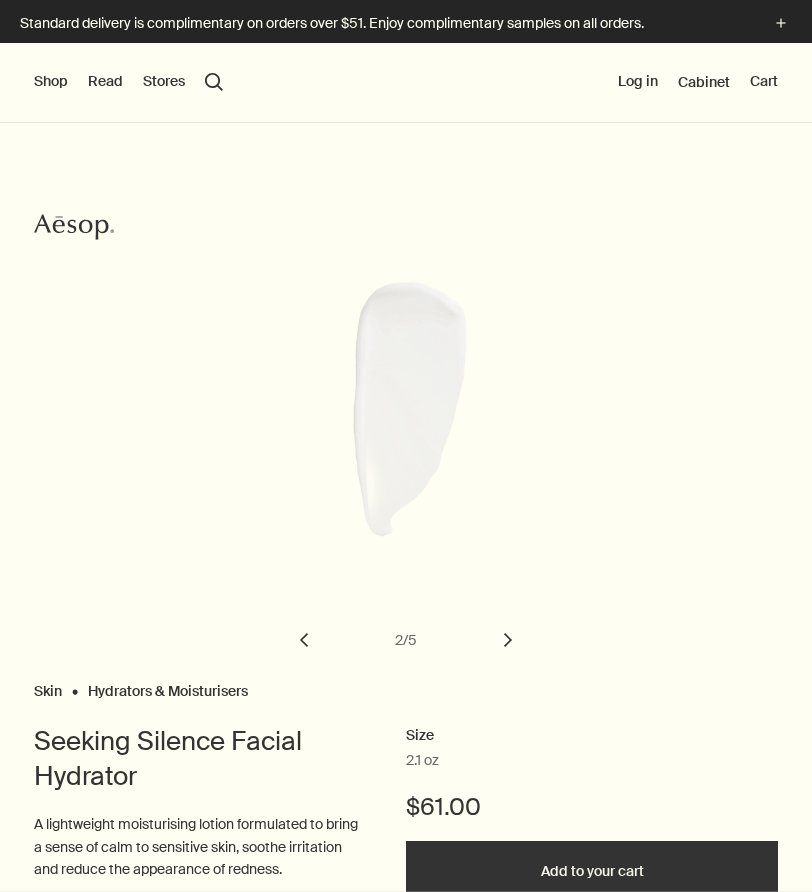 click on "chevron" at bounding box center (508, 640) 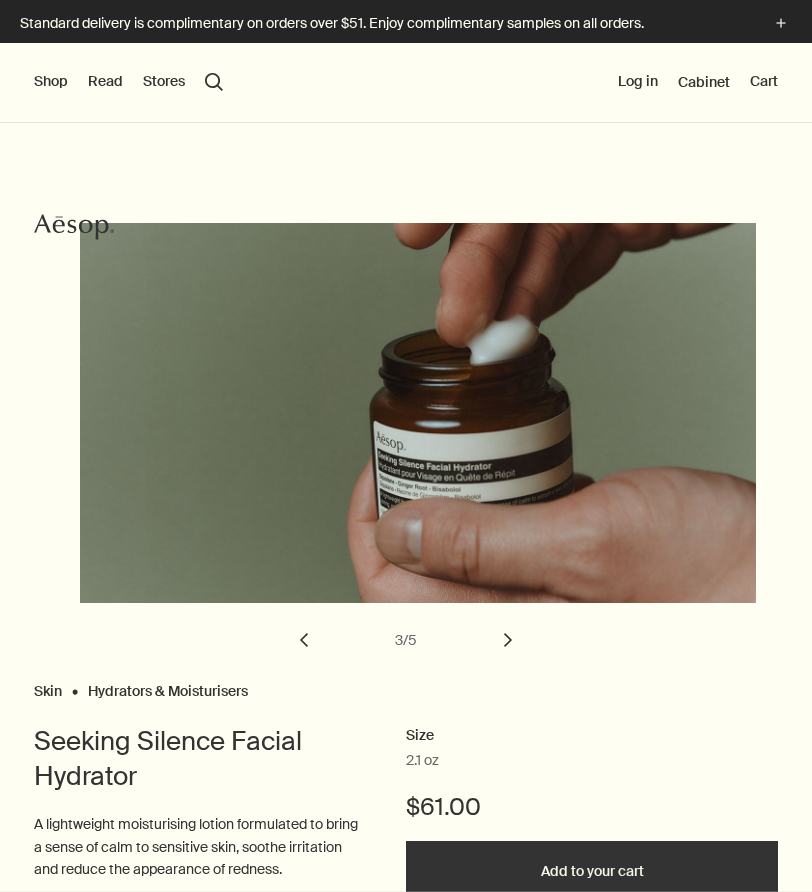 click on "chevron" at bounding box center [508, 640] 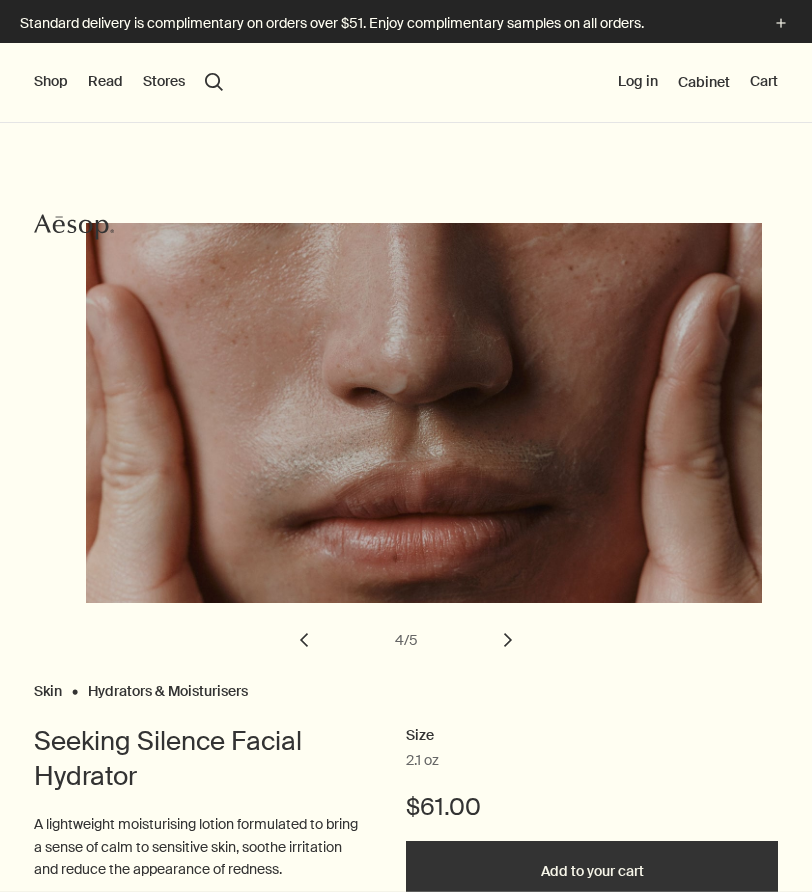click on "chevron" at bounding box center [508, 640] 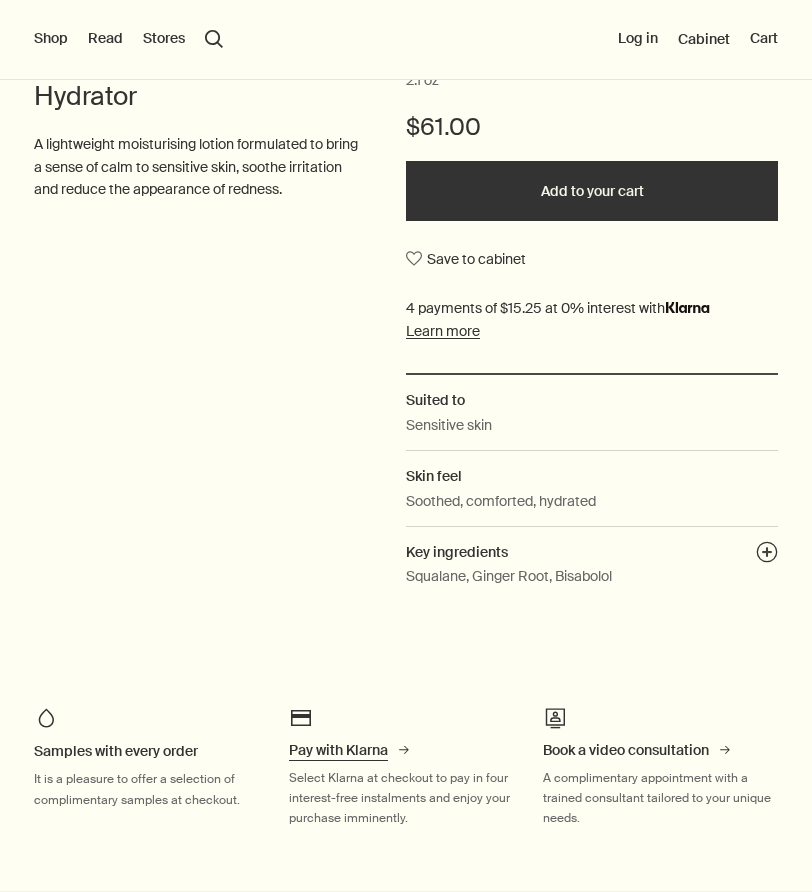 scroll, scrollTop: 697, scrollLeft: 0, axis: vertical 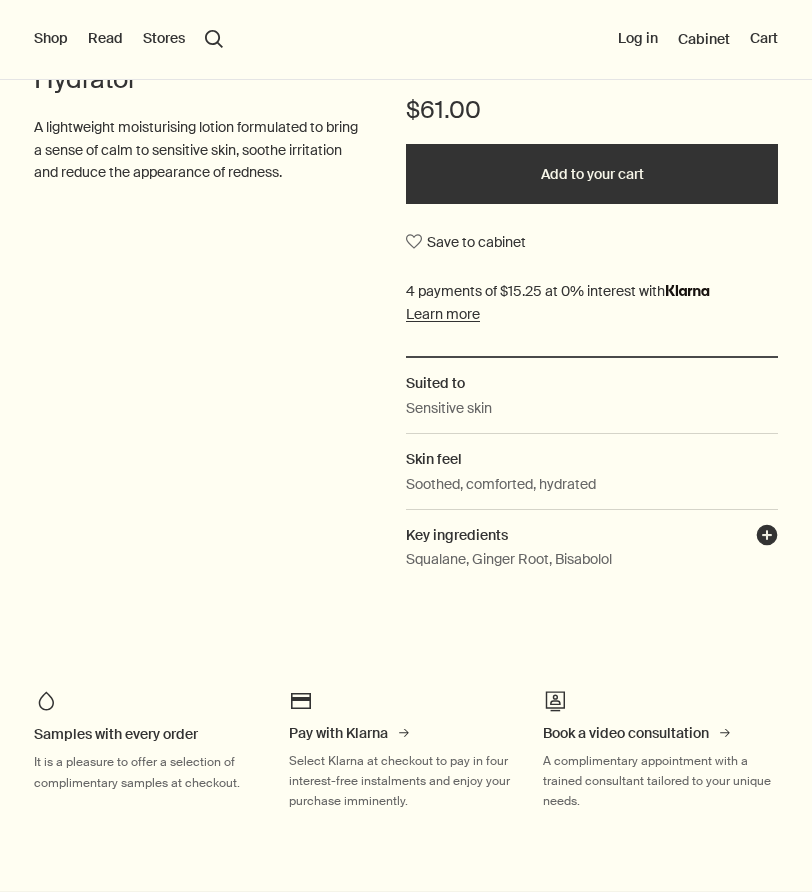 click on "plusAndCloseWithCircle" at bounding box center (767, 538) 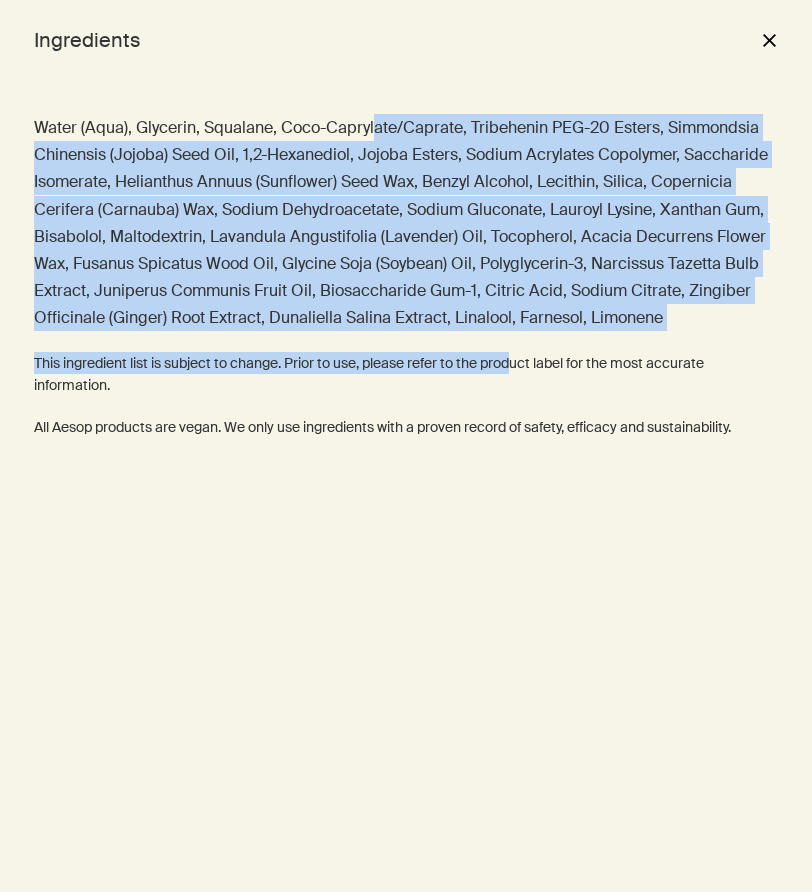 drag, startPoint x: 378, startPoint y: 134, endPoint x: 520, endPoint y: 355, distance: 262.68802 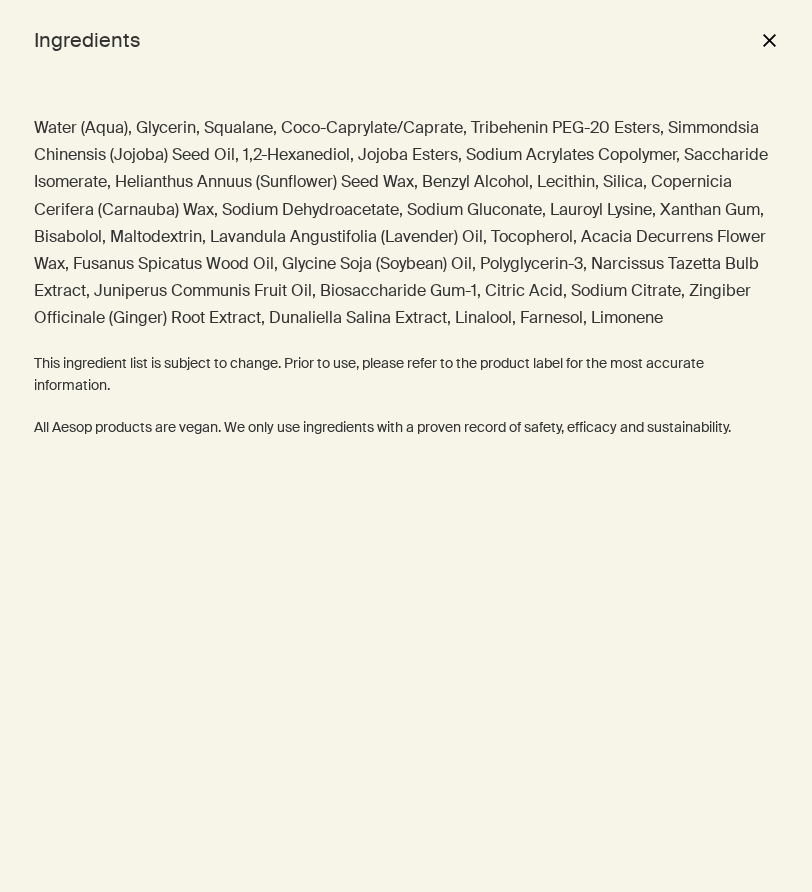 click on "close" at bounding box center (769, 40) 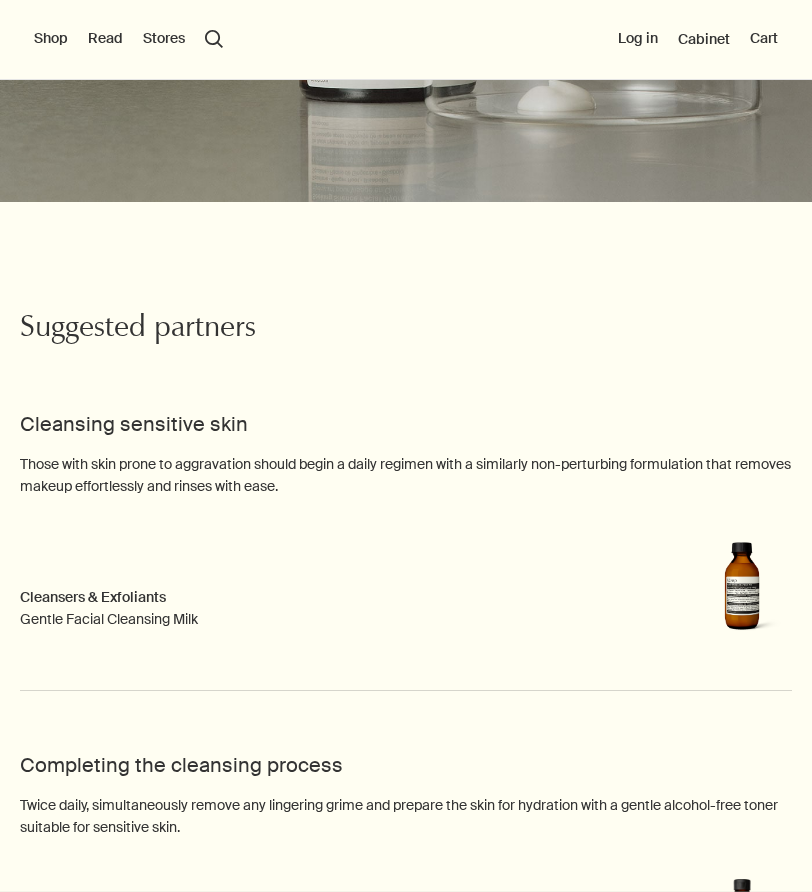 scroll, scrollTop: 2724, scrollLeft: 0, axis: vertical 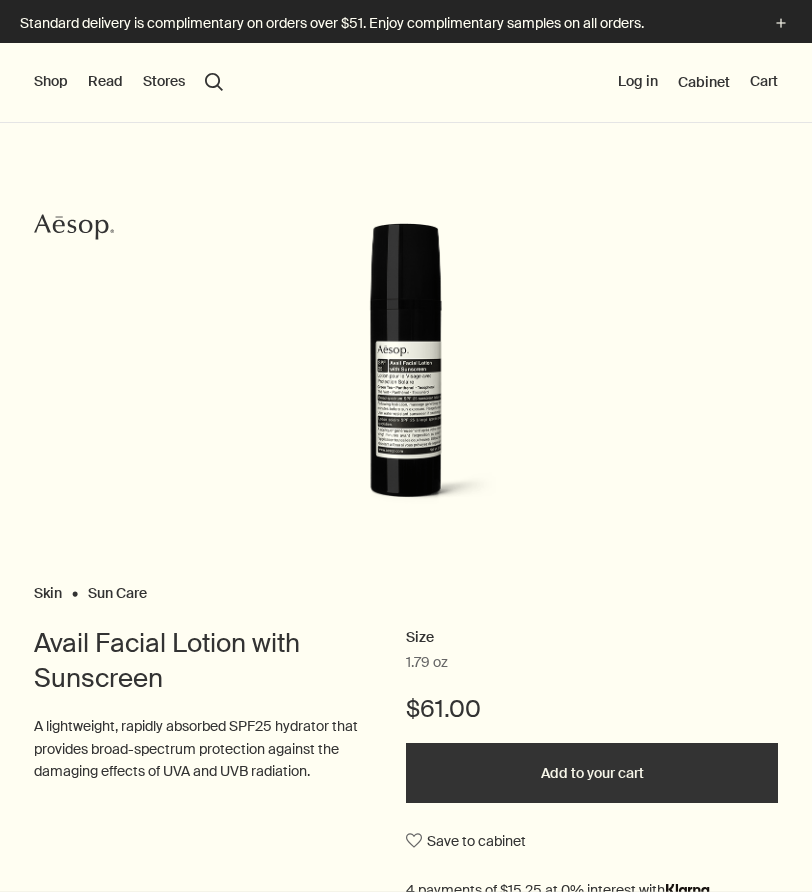 click at bounding box center (406, 373) 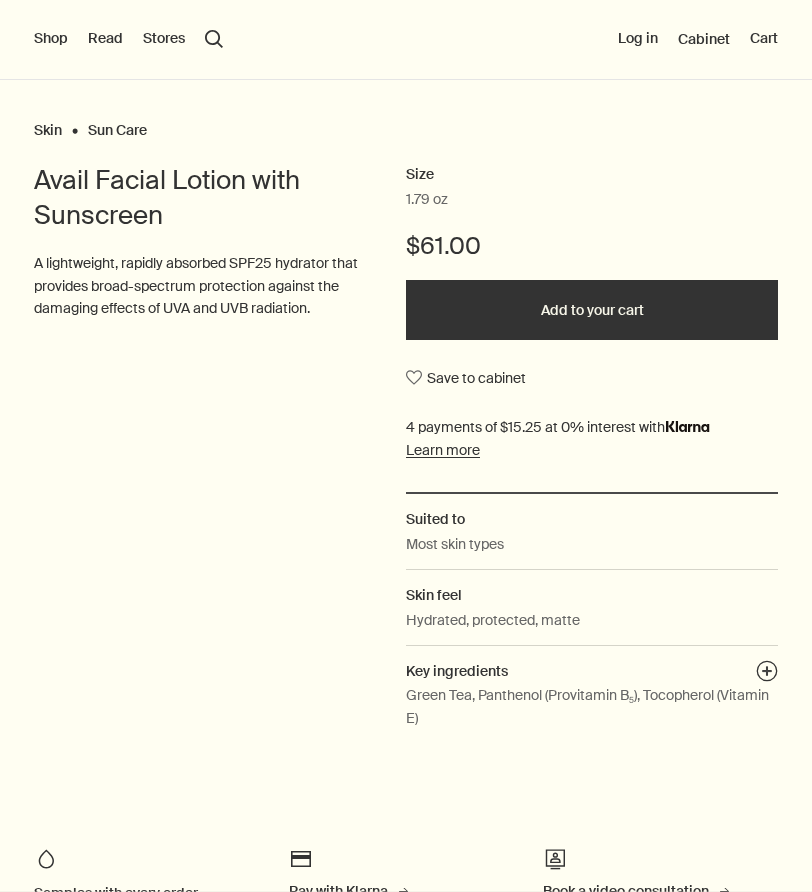 scroll, scrollTop: 671, scrollLeft: 0, axis: vertical 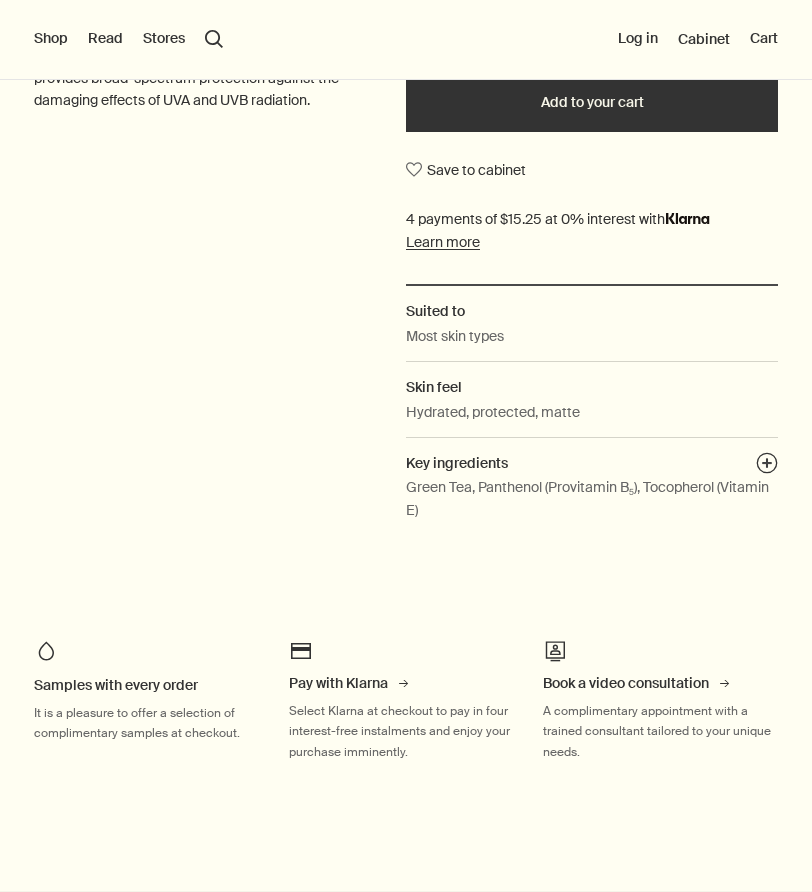 click on "Key ingredients plusAndCloseWithCircle" at bounding box center [592, 456] 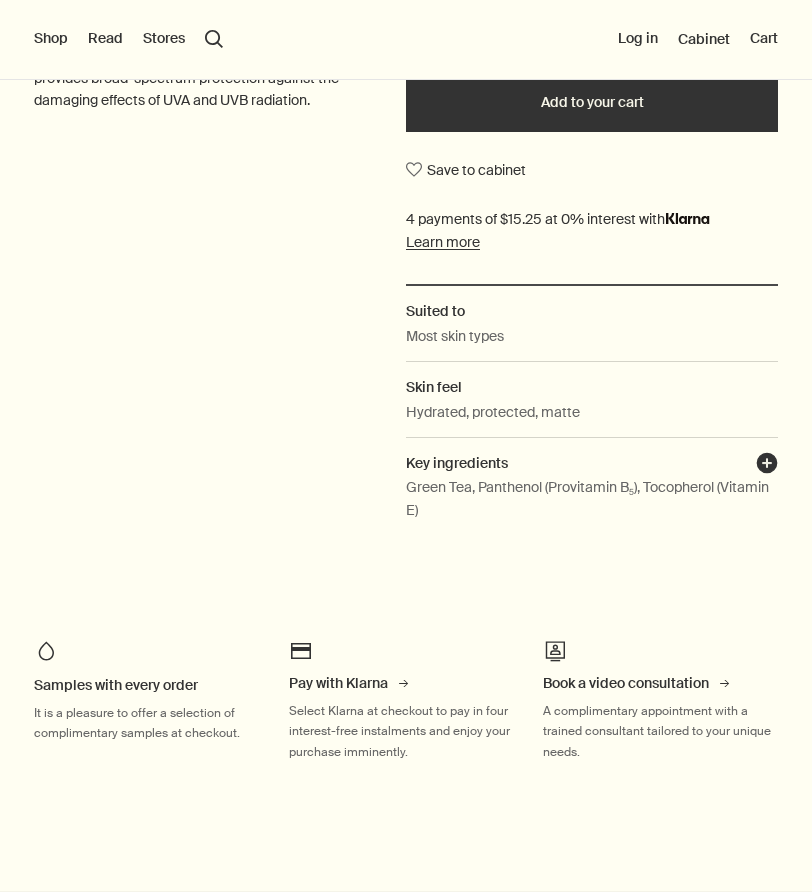 click on "plusAndCloseWithCircle" at bounding box center (767, 466) 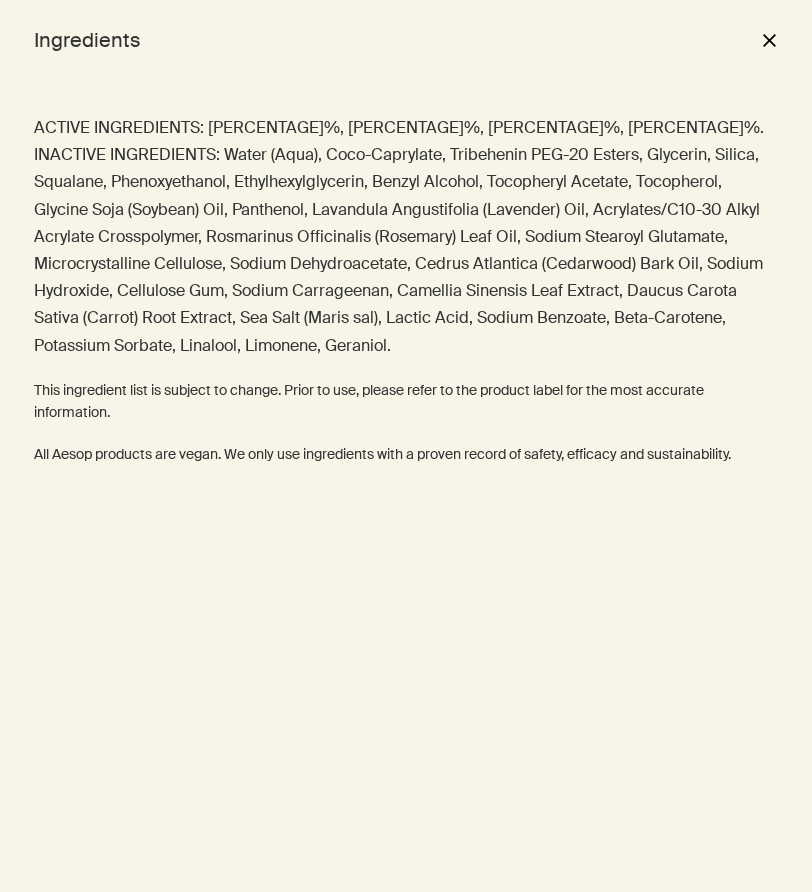 click on "close" at bounding box center [769, 40] 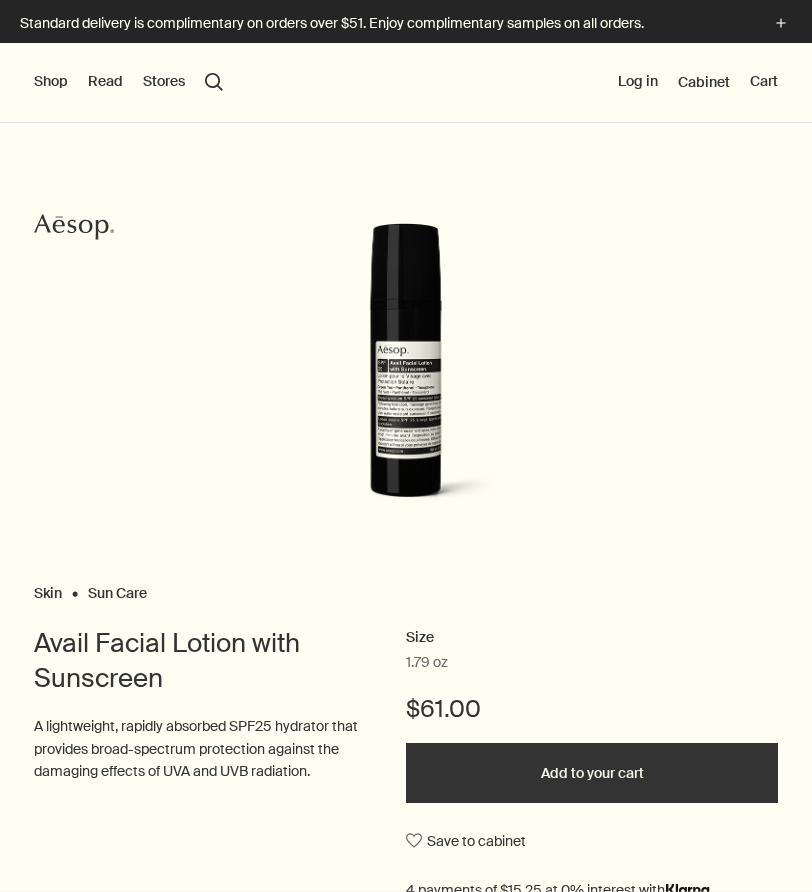 scroll, scrollTop: 0, scrollLeft: 0, axis: both 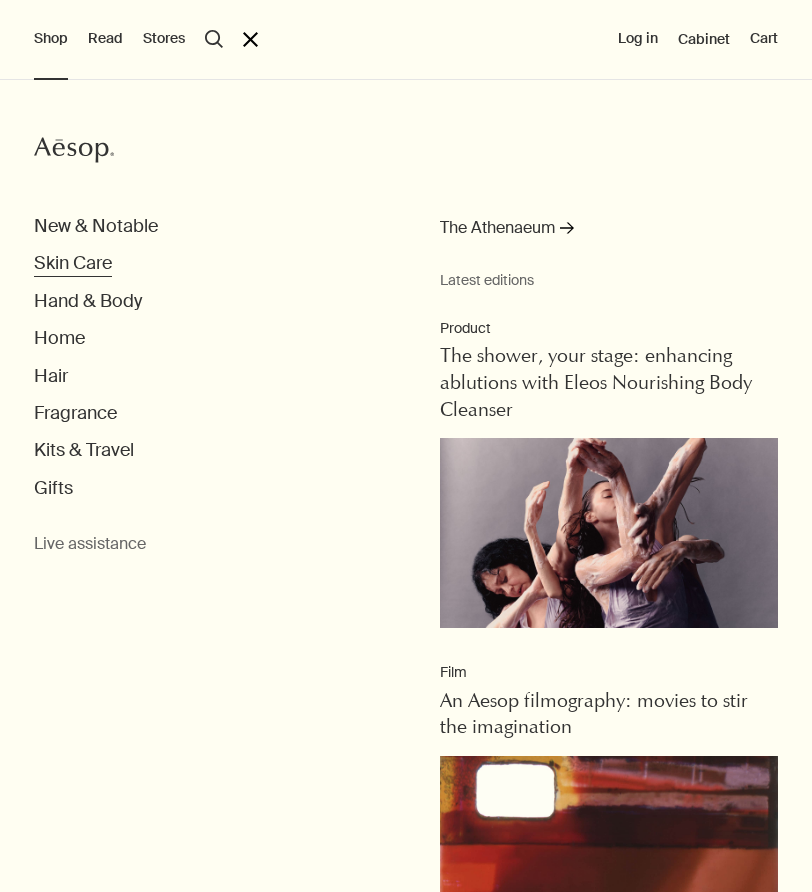 click on "Skin Care" at bounding box center (96, 226) 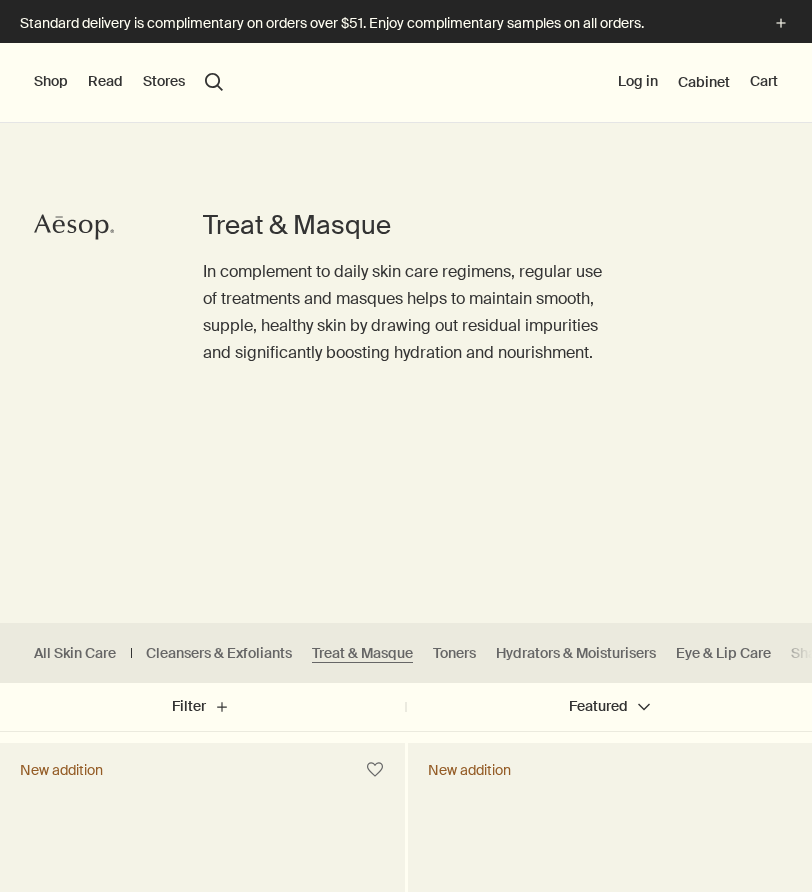 scroll, scrollTop: 0, scrollLeft: 0, axis: both 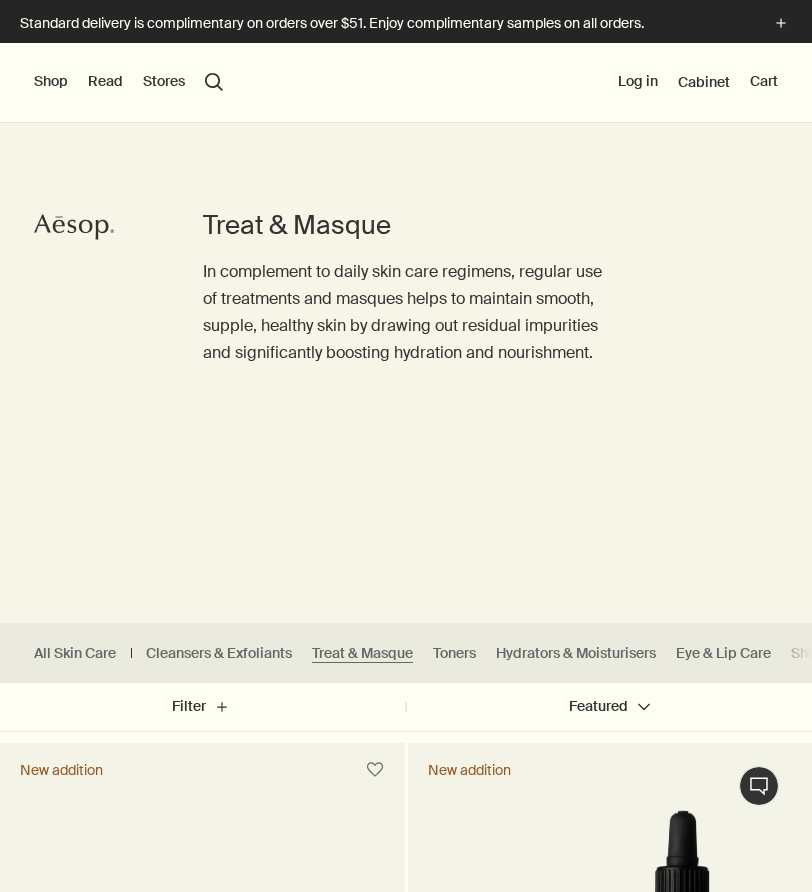 click on "Shop" at bounding box center (51, 82) 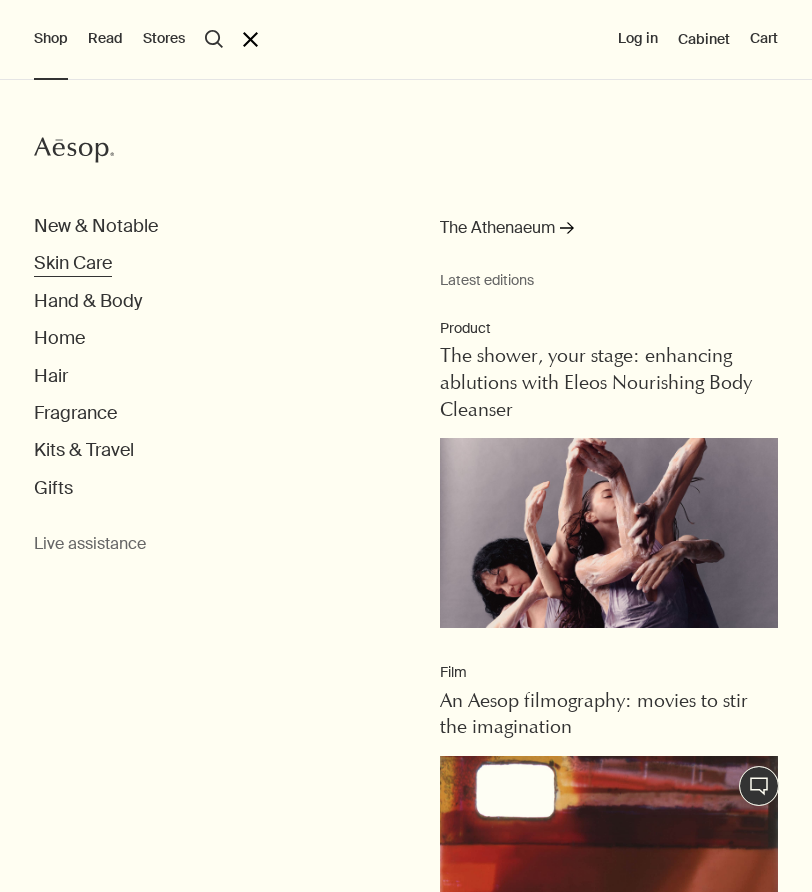 click on "Skin Care" at bounding box center [96, 226] 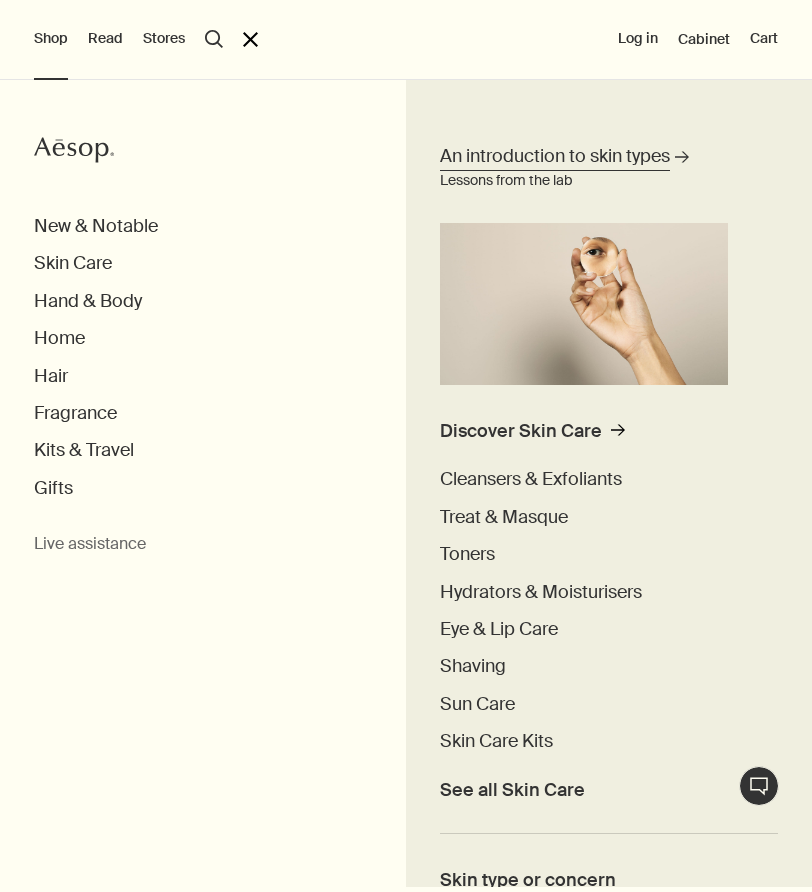 scroll, scrollTop: 155, scrollLeft: 0, axis: vertical 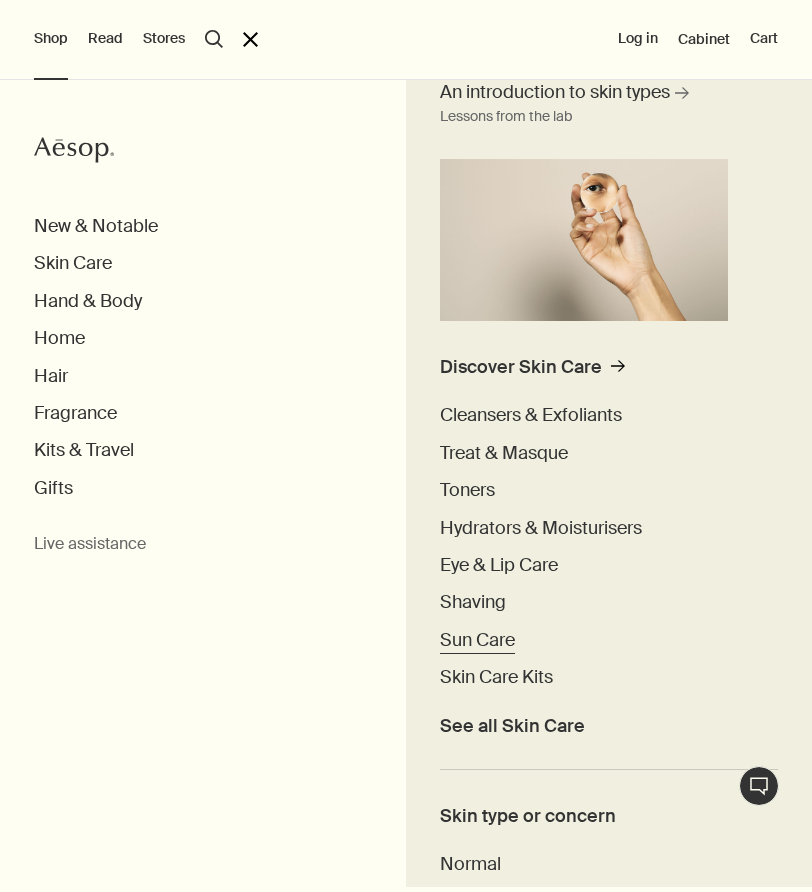 click on "Sun Care" at bounding box center (477, 640) 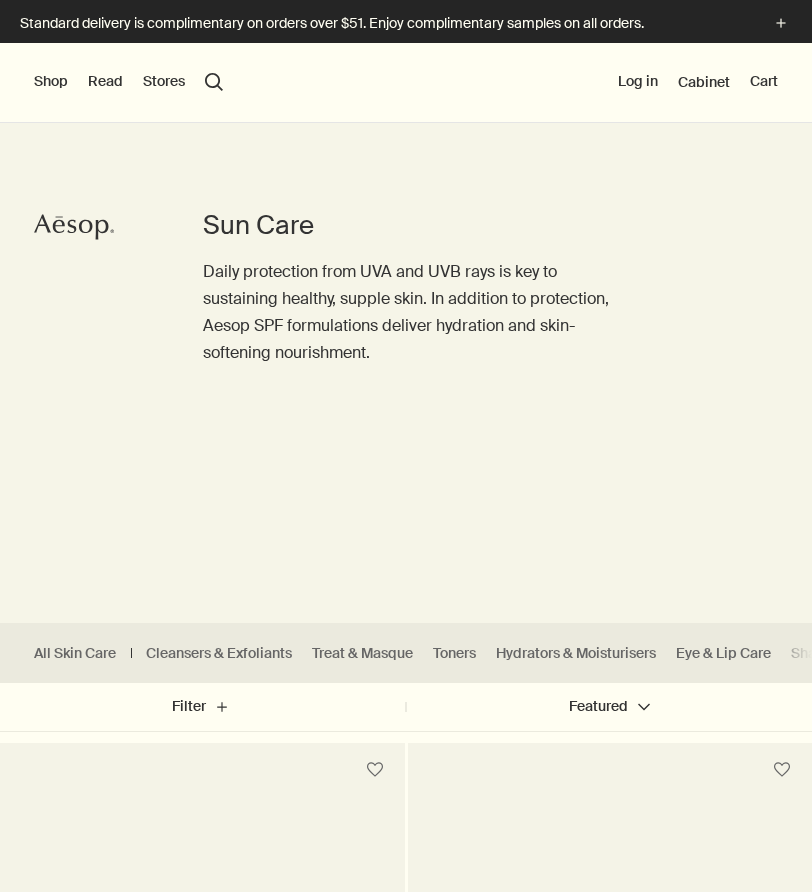 scroll, scrollTop: 0, scrollLeft: 0, axis: both 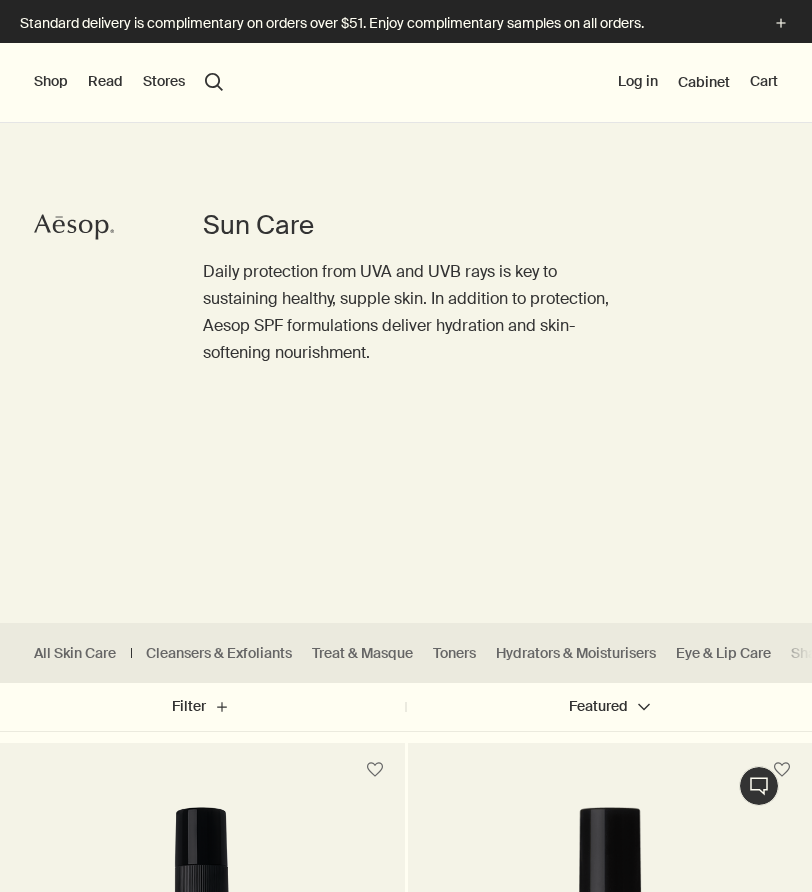 click on "Shop" at bounding box center (51, 82) 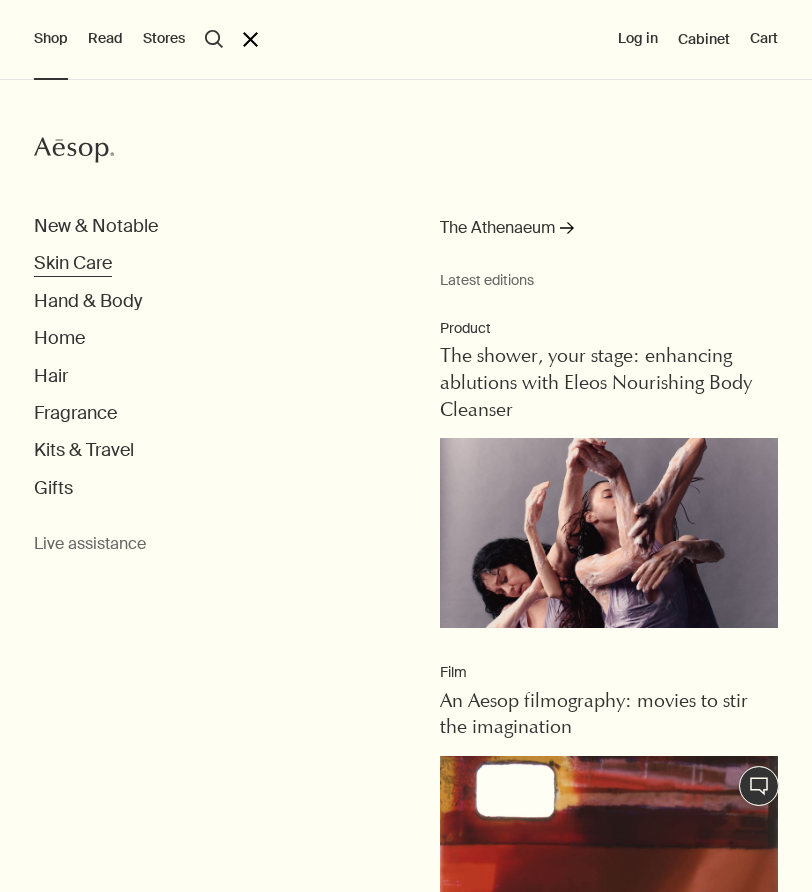 click on "Skin Care" at bounding box center [96, 226] 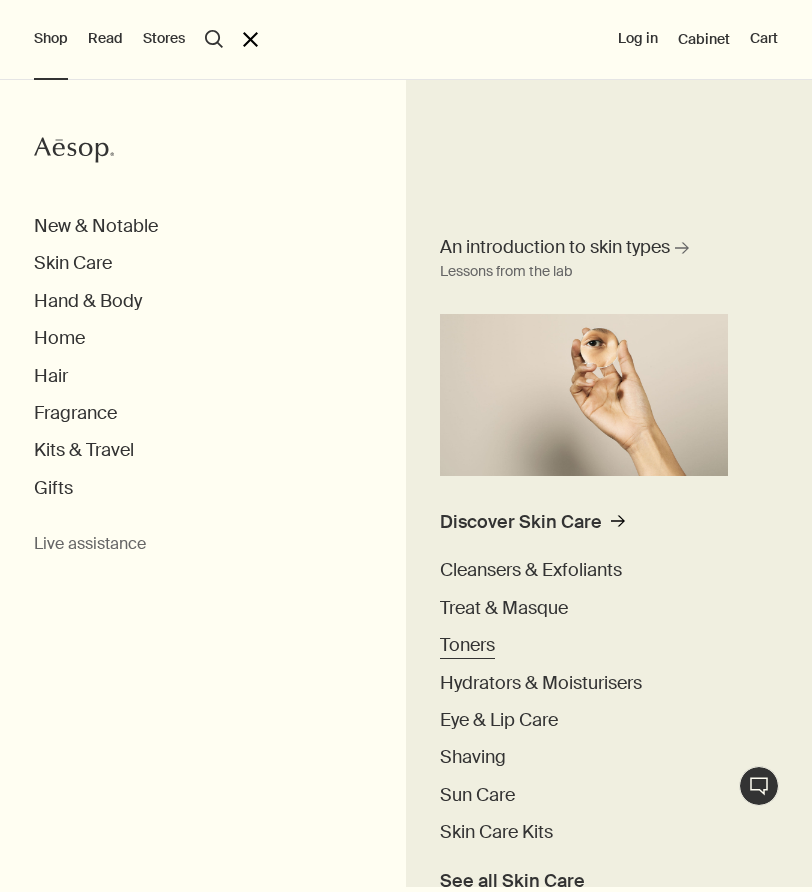 click on "Toners" at bounding box center [467, 645] 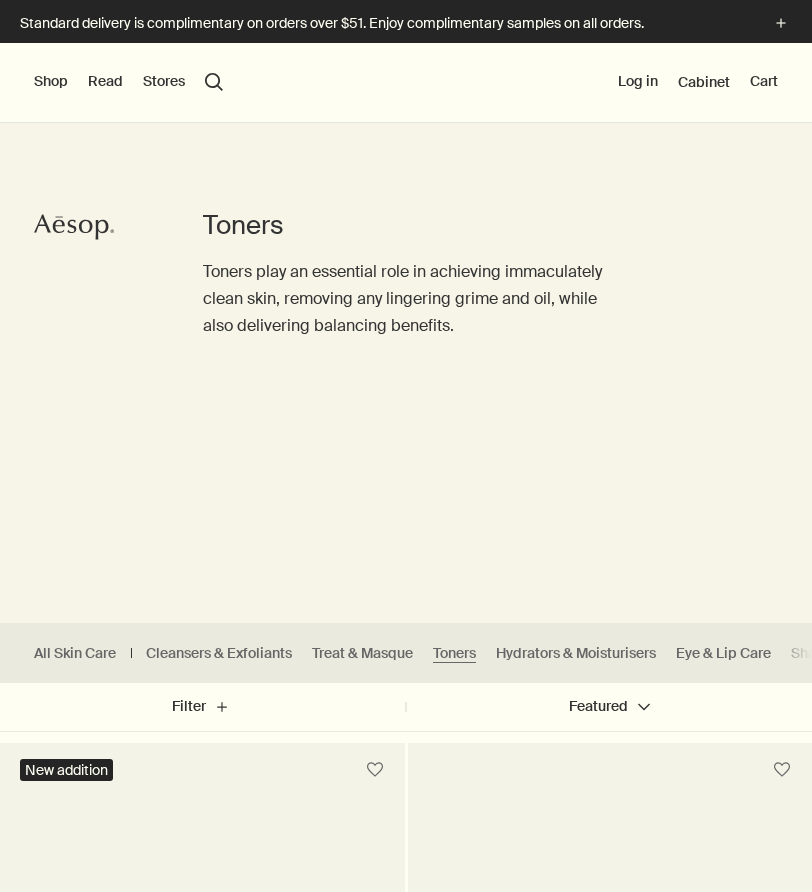 scroll, scrollTop: 0, scrollLeft: 0, axis: both 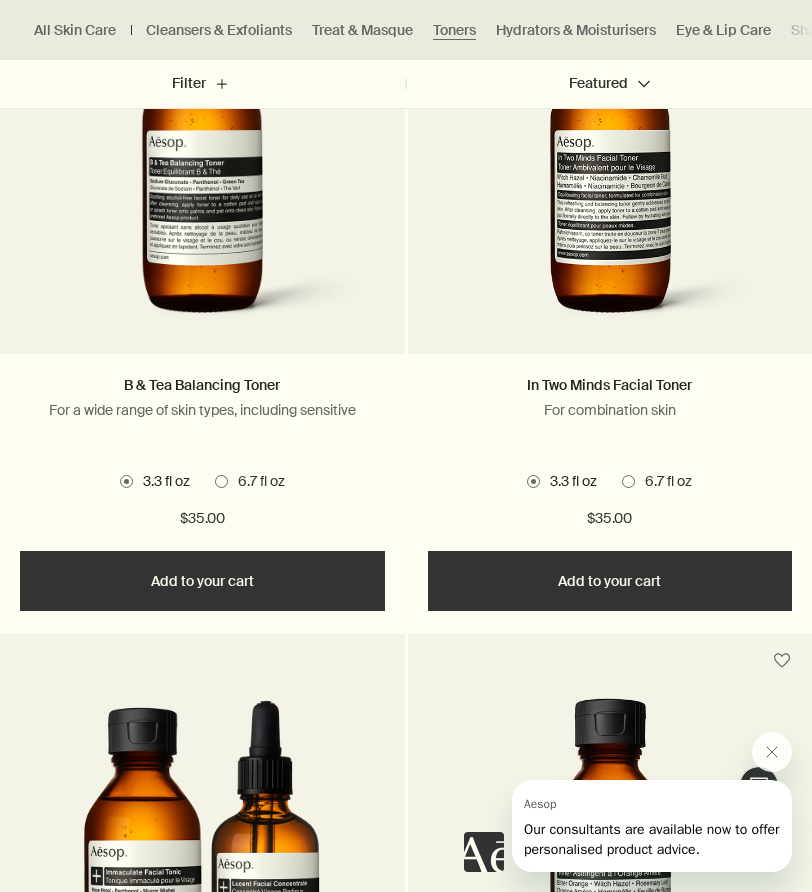 click at bounding box center (202, 169) 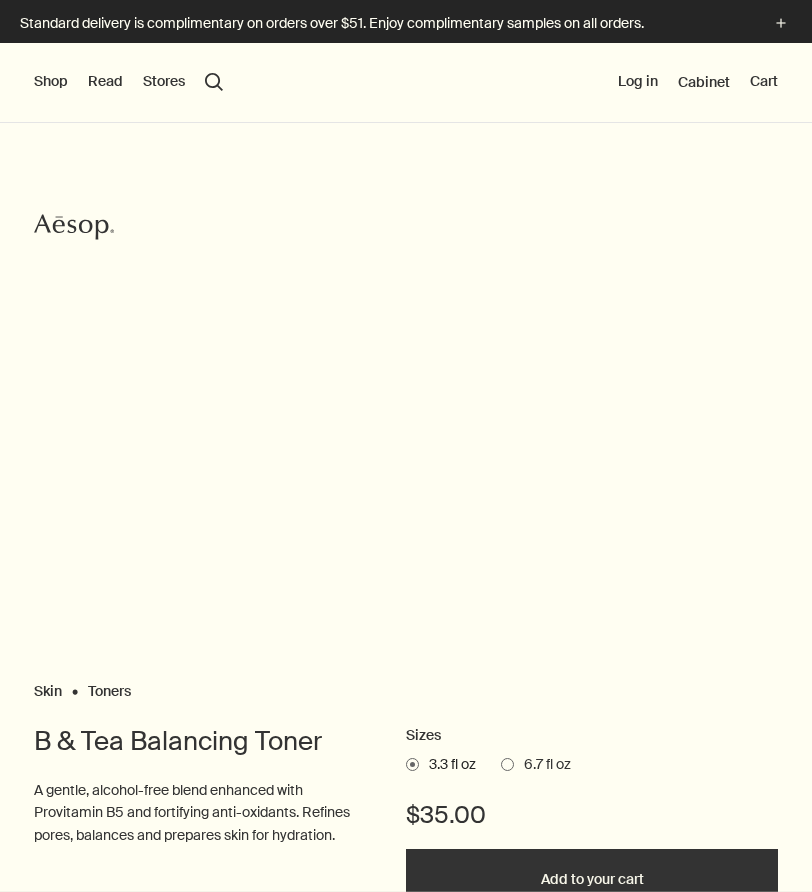 scroll, scrollTop: 0, scrollLeft: 0, axis: both 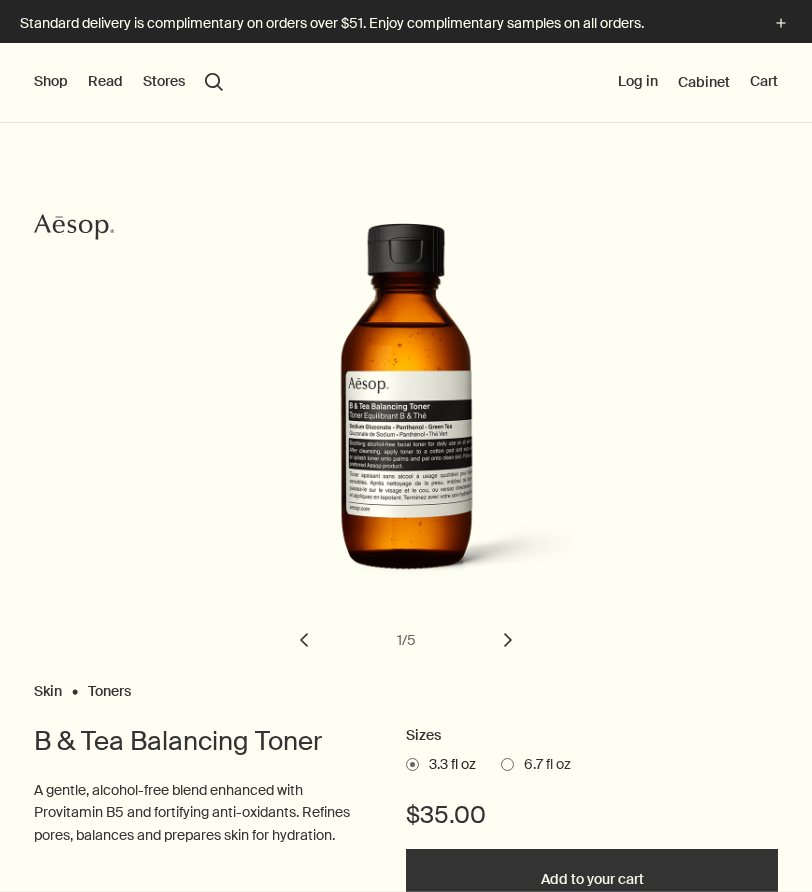 click on "chevron" at bounding box center [508, 640] 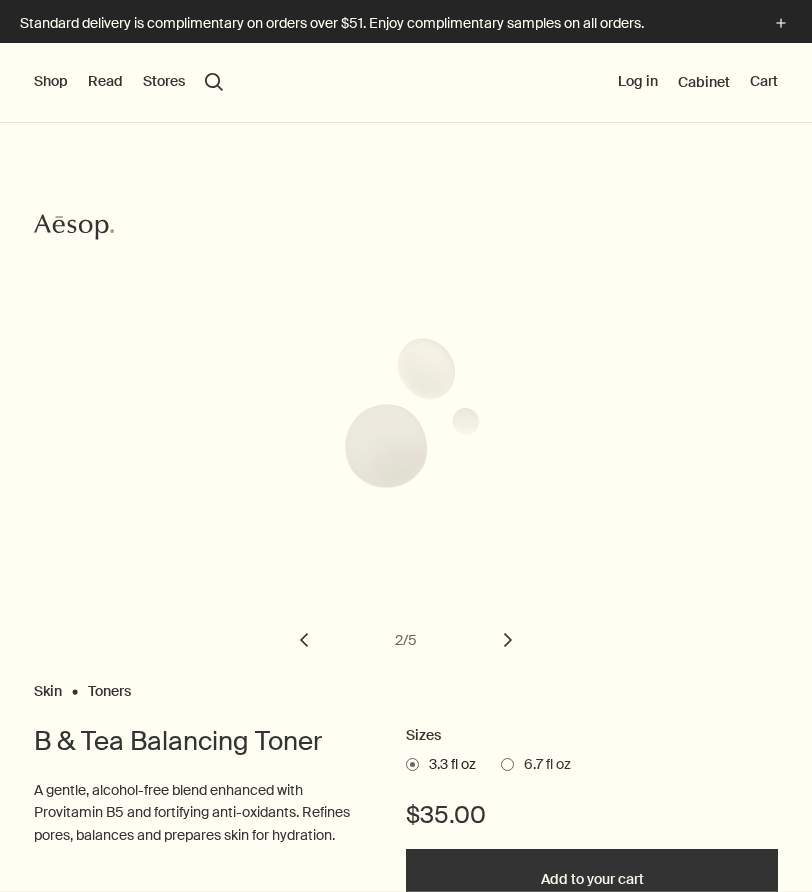 click on "chevron" at bounding box center (508, 640) 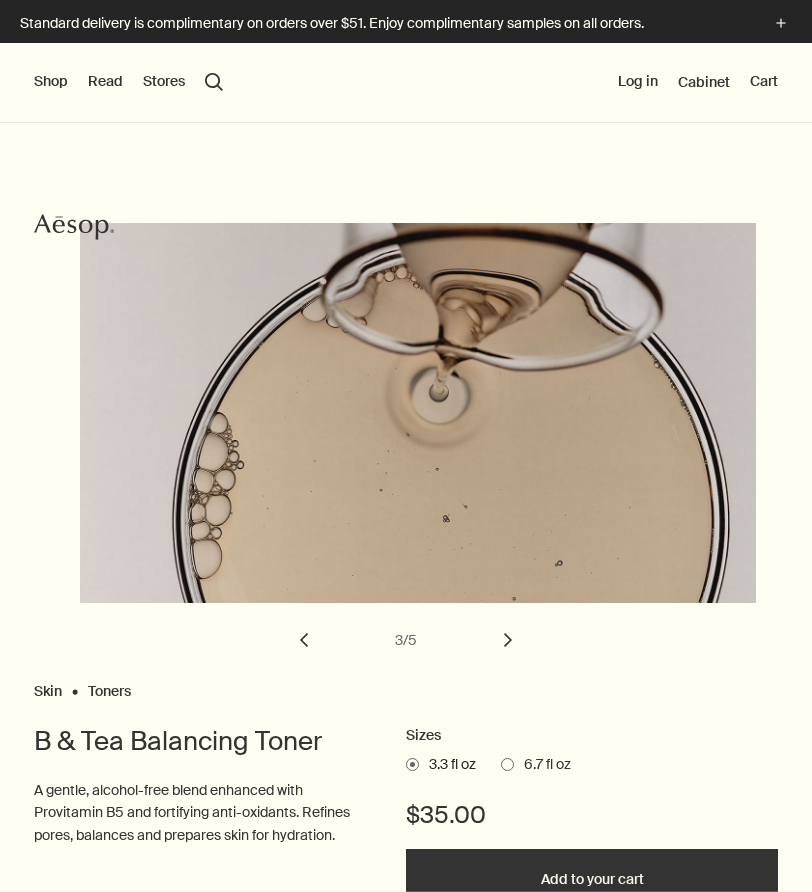 scroll, scrollTop: 0, scrollLeft: 0, axis: both 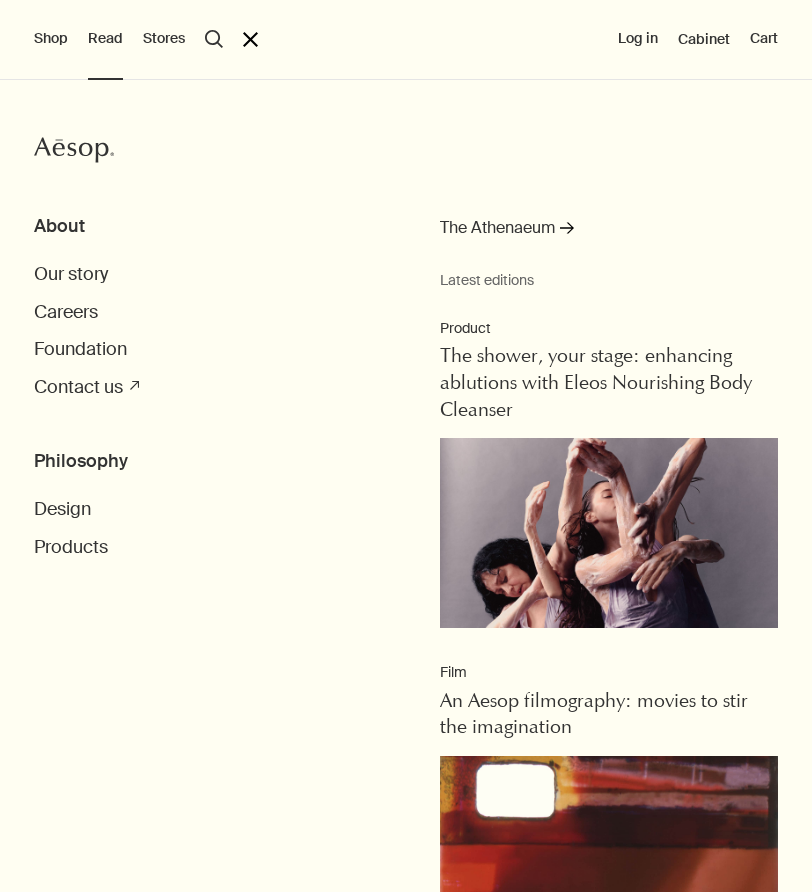 click on "Shop" at bounding box center (51, 39) 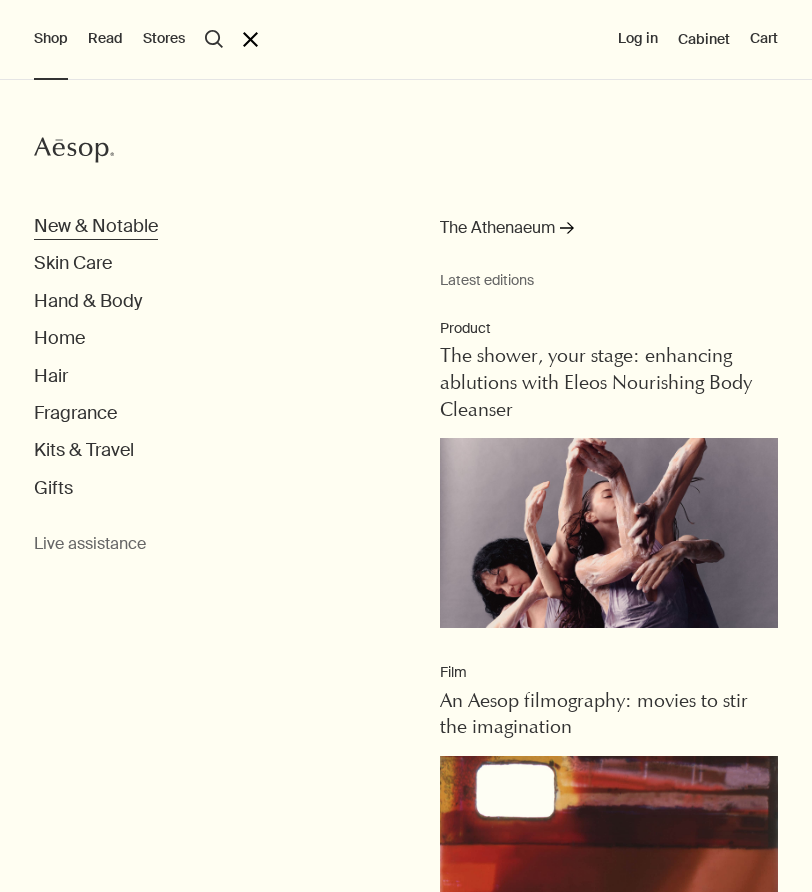 click on "New & Notable" at bounding box center [96, 226] 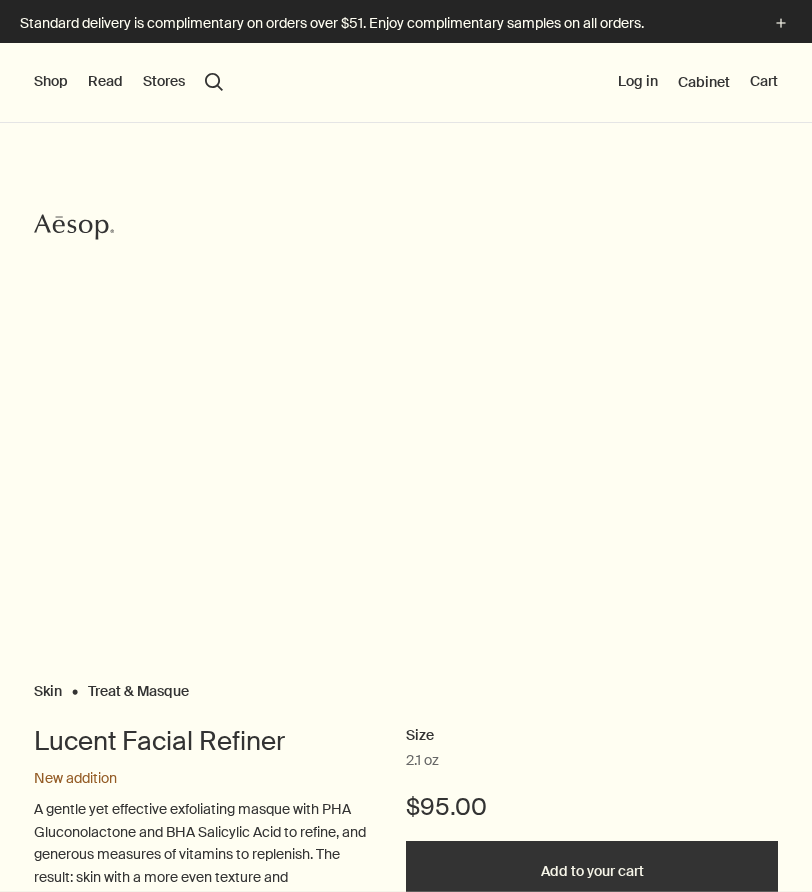scroll, scrollTop: 0, scrollLeft: 0, axis: both 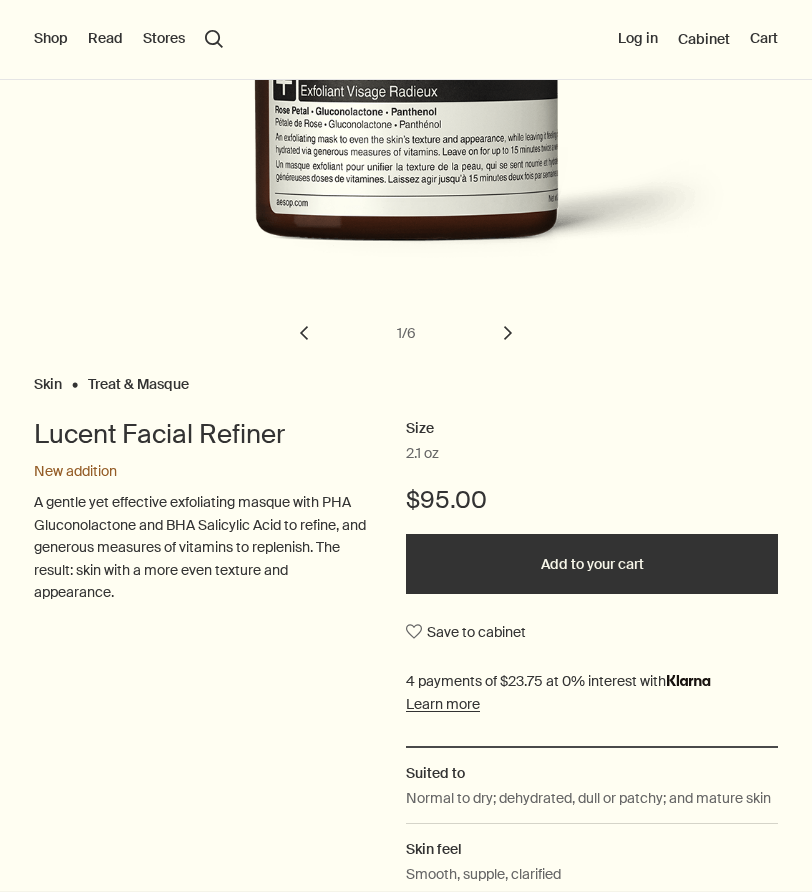 click on "Lucent Facial Refiner" at bounding box center [200, 434] 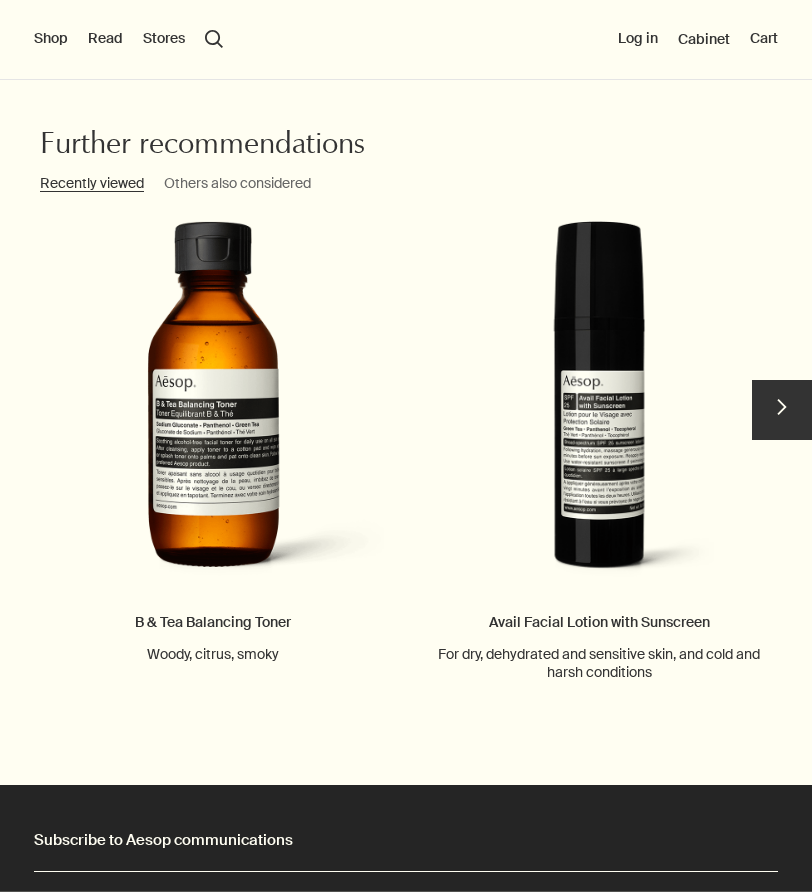 scroll, scrollTop: 4491, scrollLeft: 0, axis: vertical 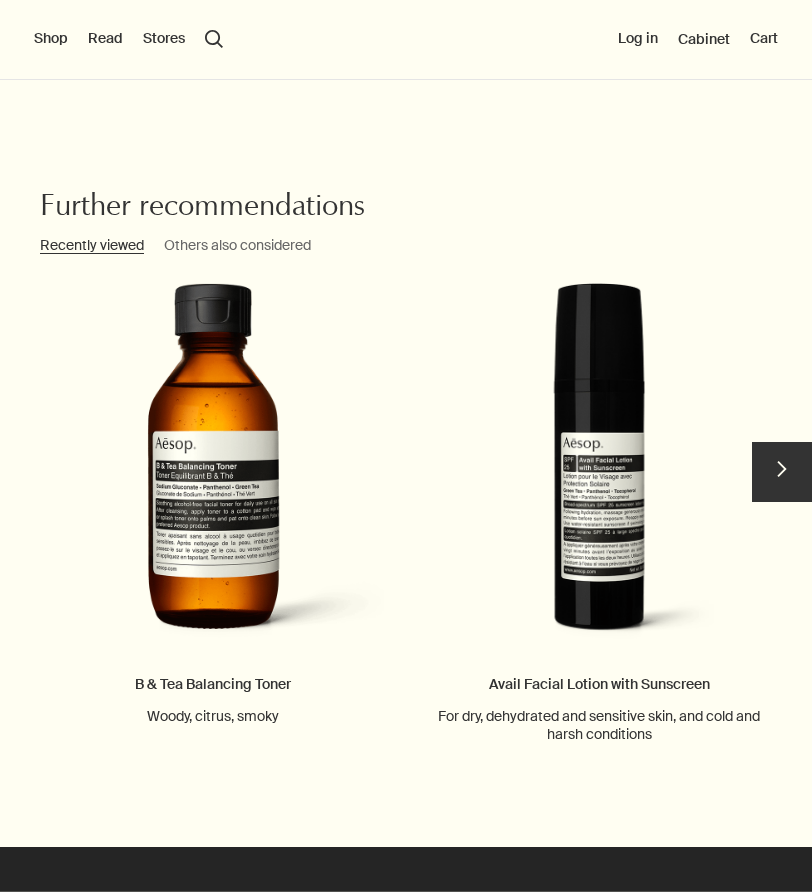 click on "Shop" at bounding box center [51, 39] 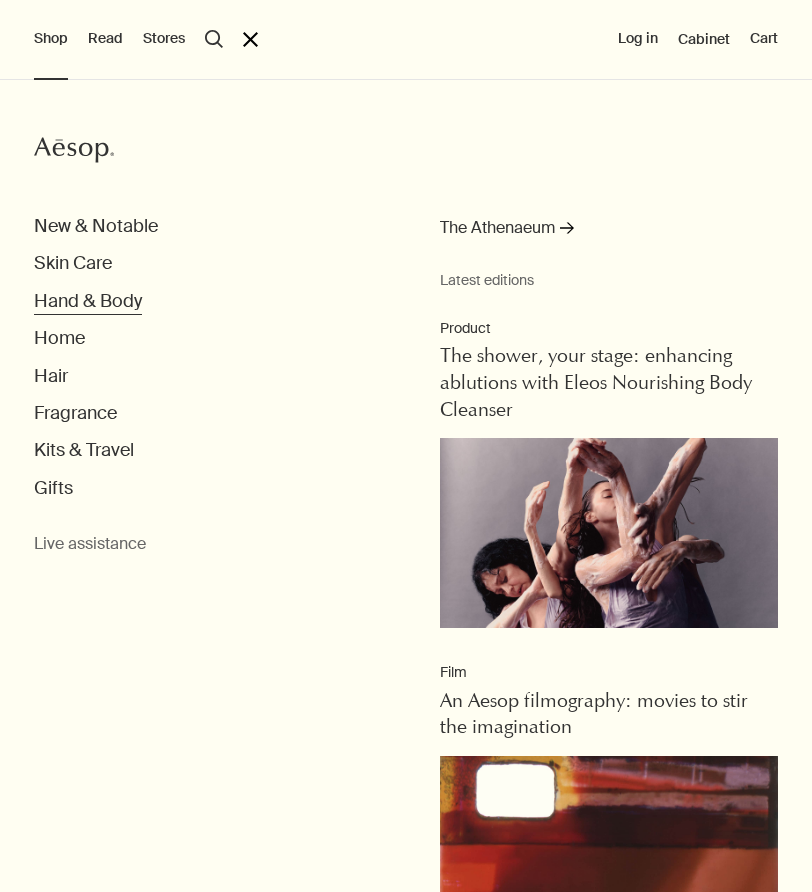 click on "Hand & Body" at bounding box center [96, 226] 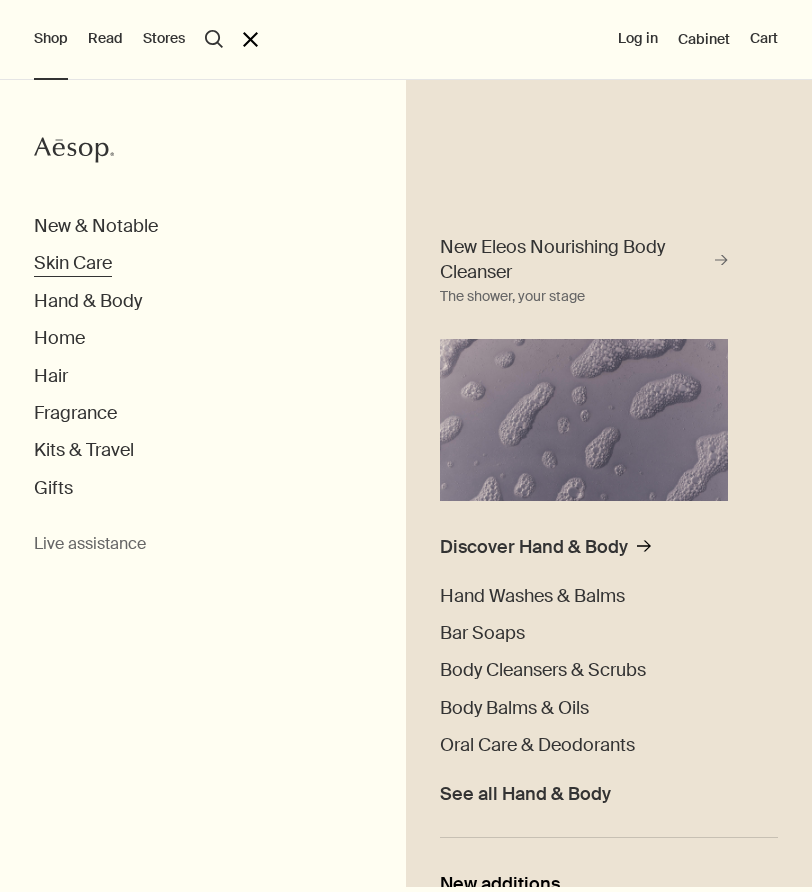 click on "Skin Care" at bounding box center [96, 226] 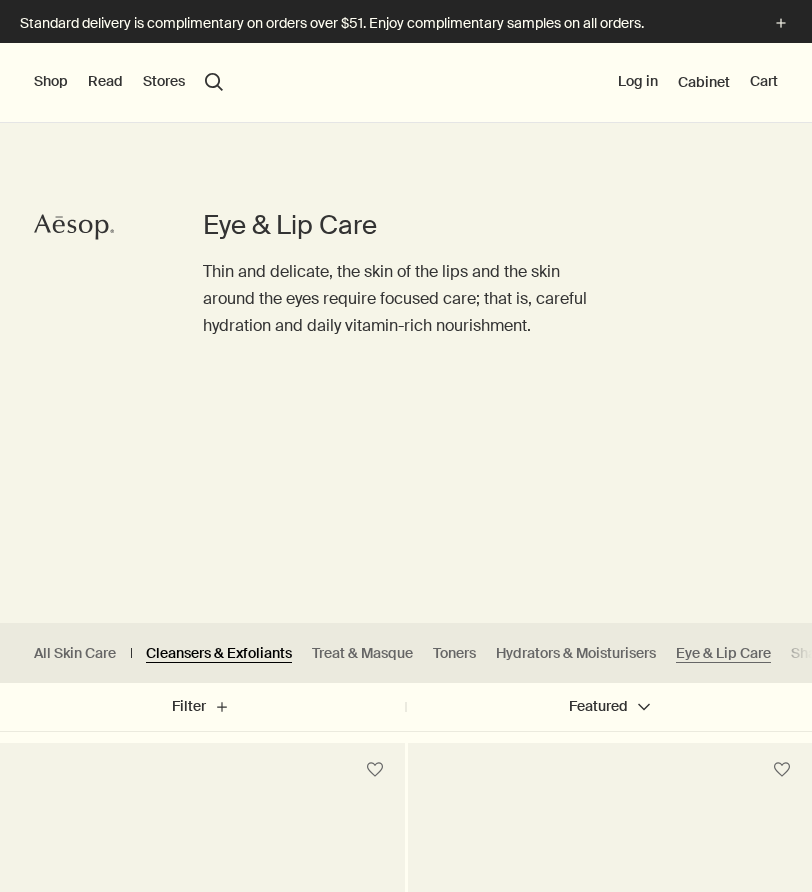 scroll, scrollTop: 0, scrollLeft: 0, axis: both 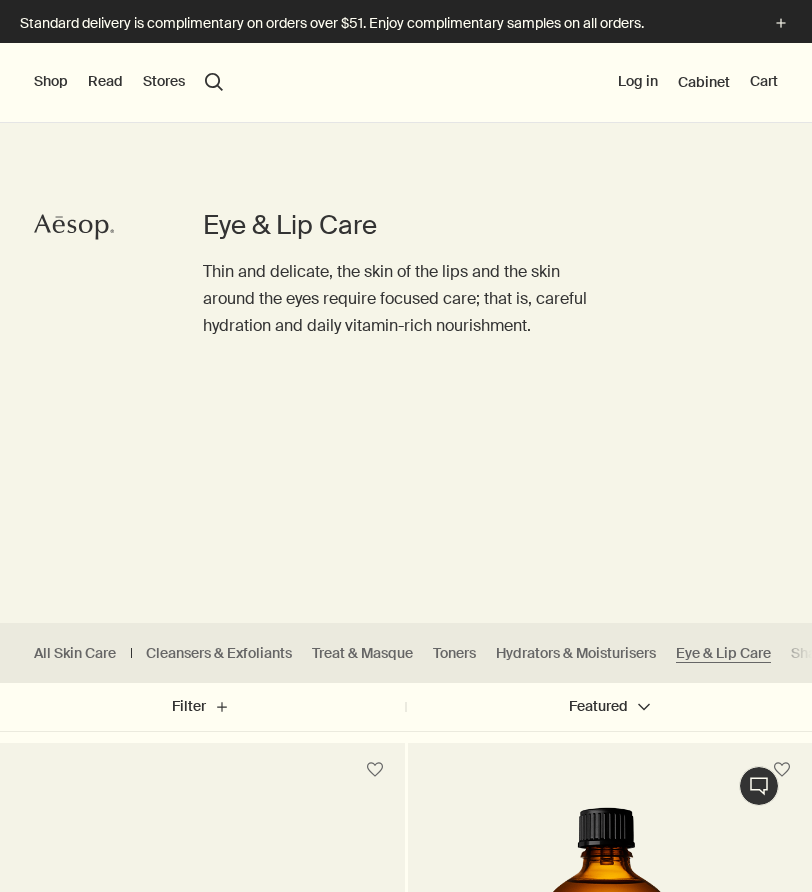 click on "Shop New & Notable Skin Care Hand & Body Home Hair Fragrance Kits & Travel Gifts Live assistance Read About Our story Careers Foundation Contact us   rightUpArrow Philosophy Design Products Stores search Search Log in Cabinet Cart" at bounding box center [406, 83] 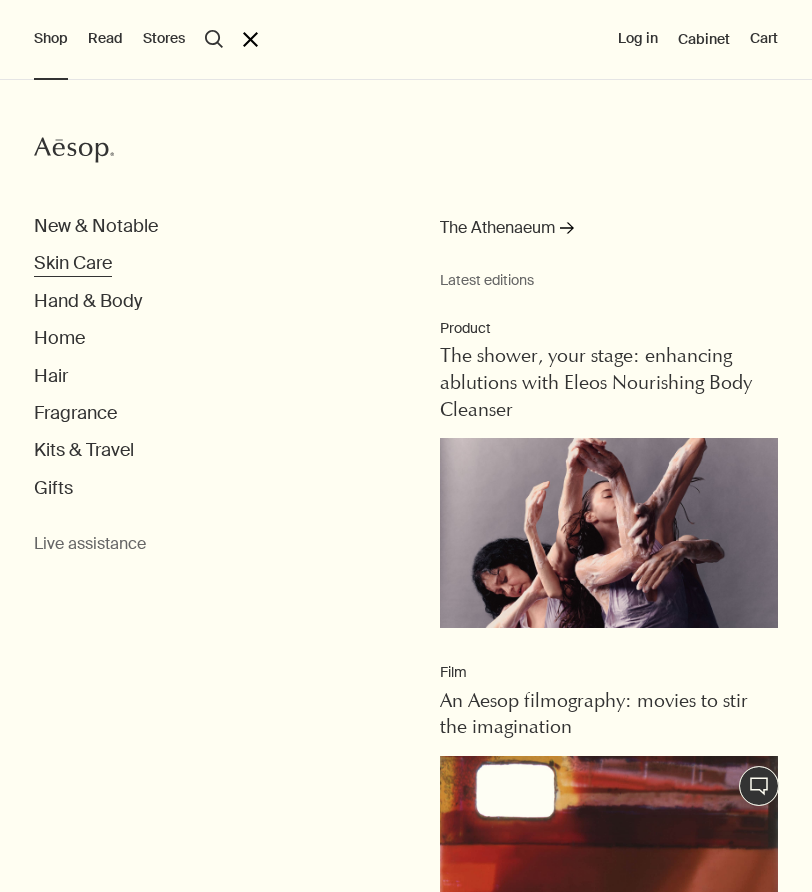 click on "Skin Care" at bounding box center [96, 226] 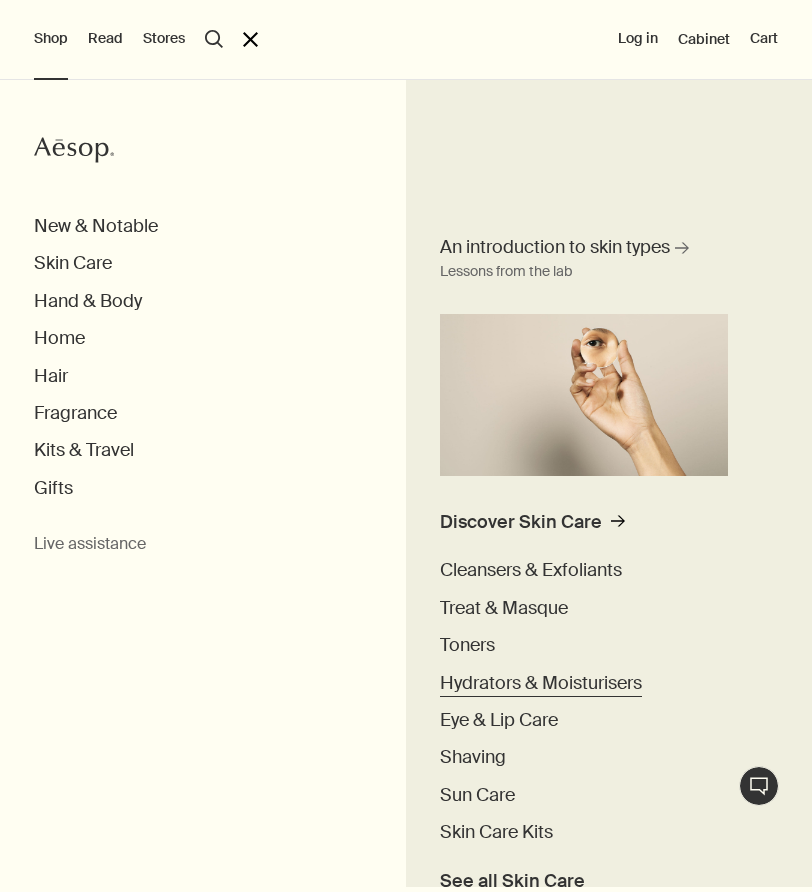 click on "Hydrators & Moisturisers" at bounding box center [541, 683] 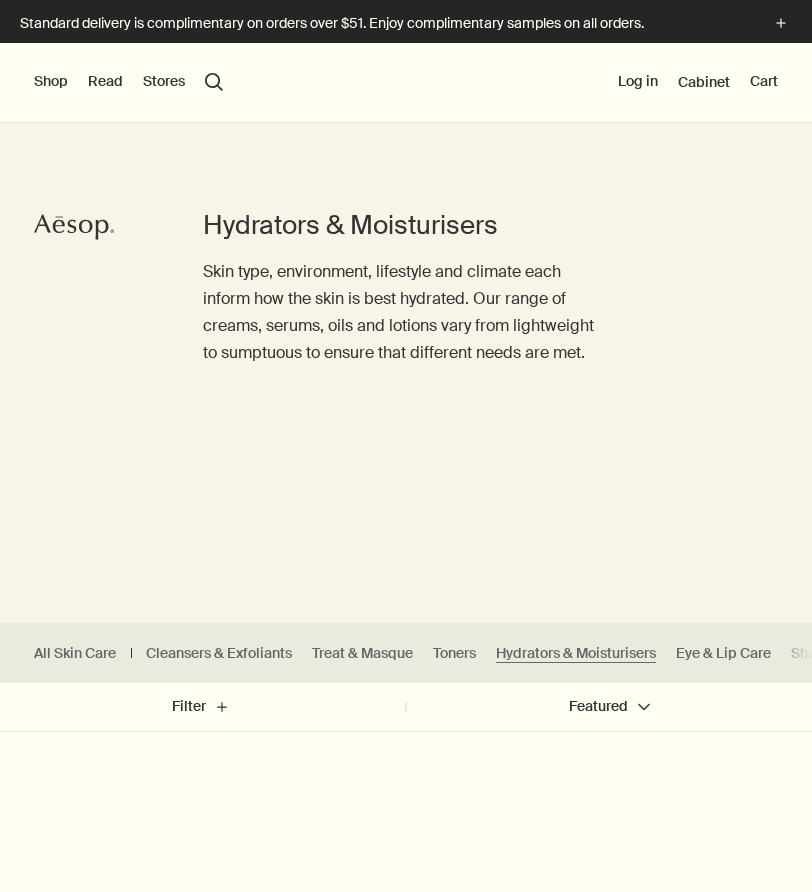 scroll, scrollTop: 0, scrollLeft: 0, axis: both 